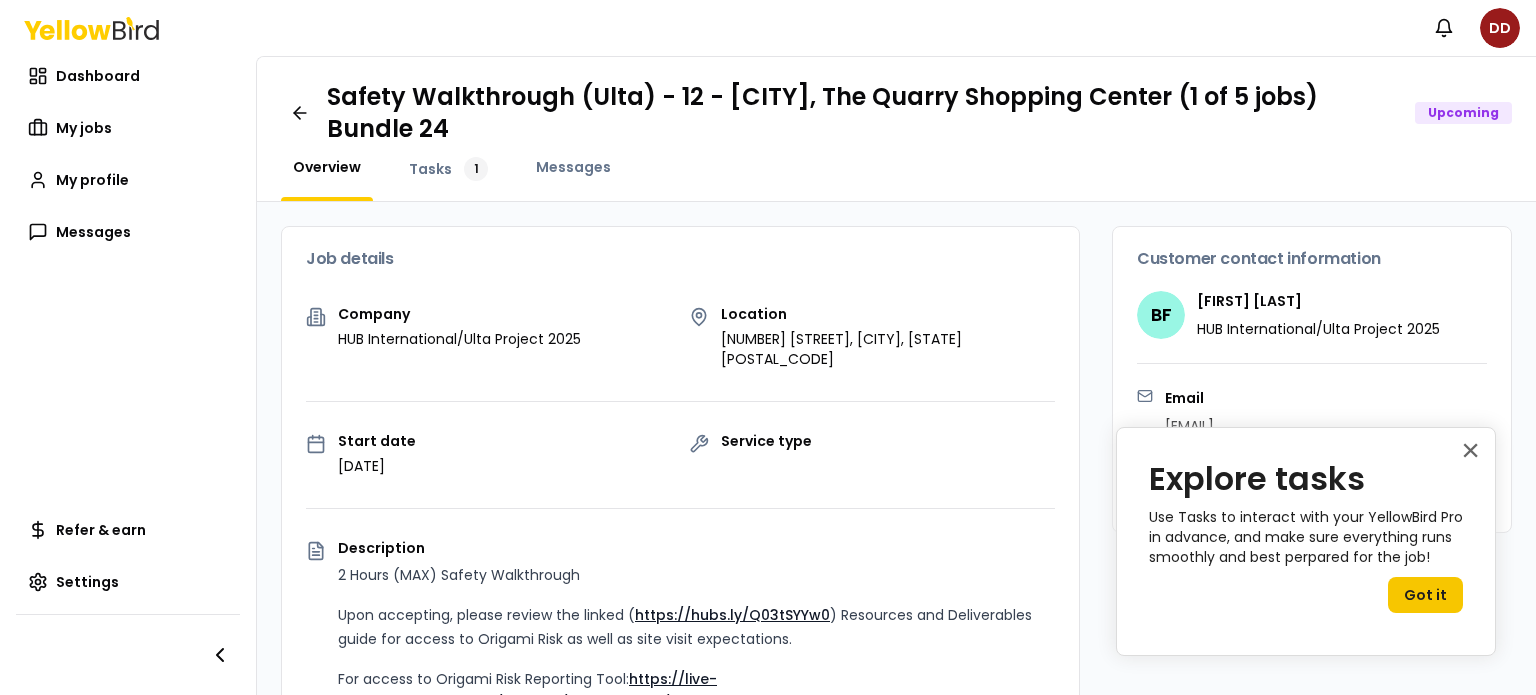 scroll, scrollTop: 0, scrollLeft: 0, axis: both 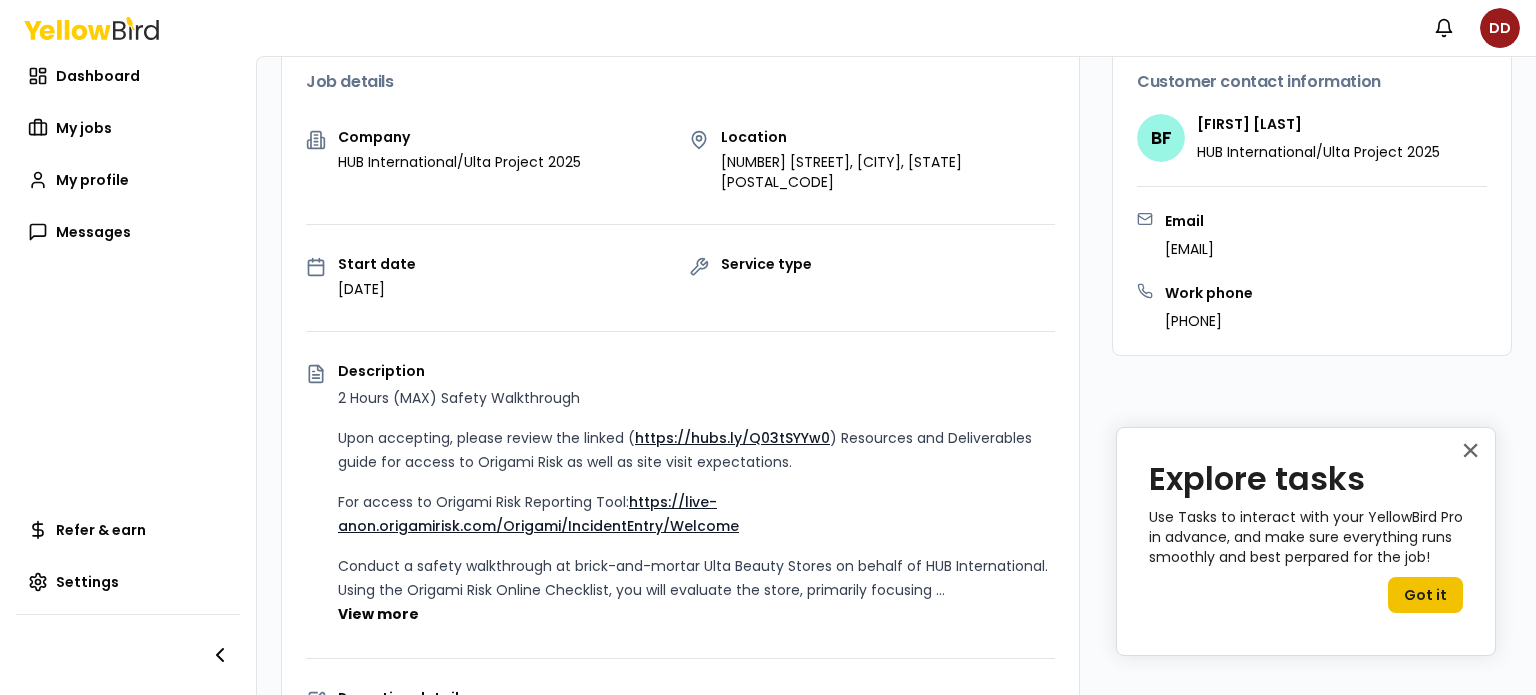 click on "Got it" at bounding box center (1425, 595) 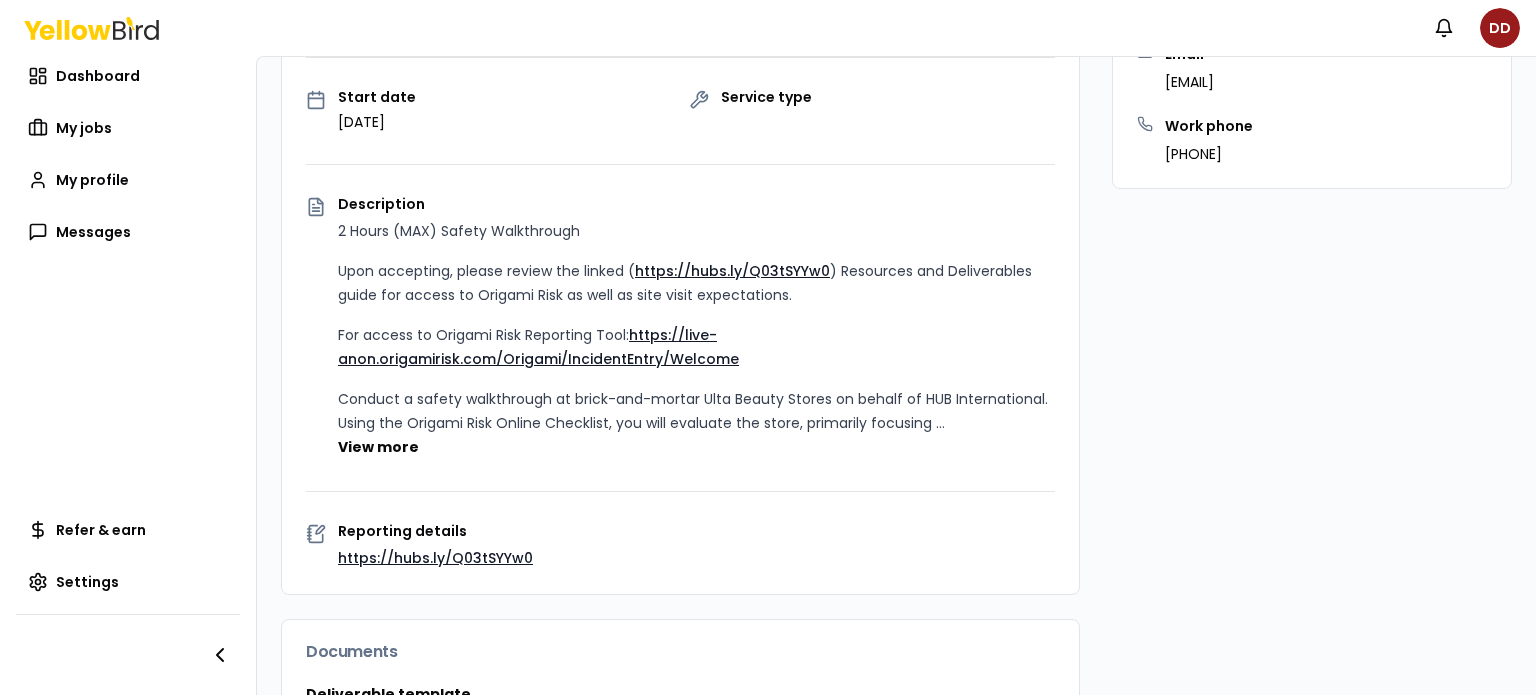 scroll, scrollTop: 338, scrollLeft: 0, axis: vertical 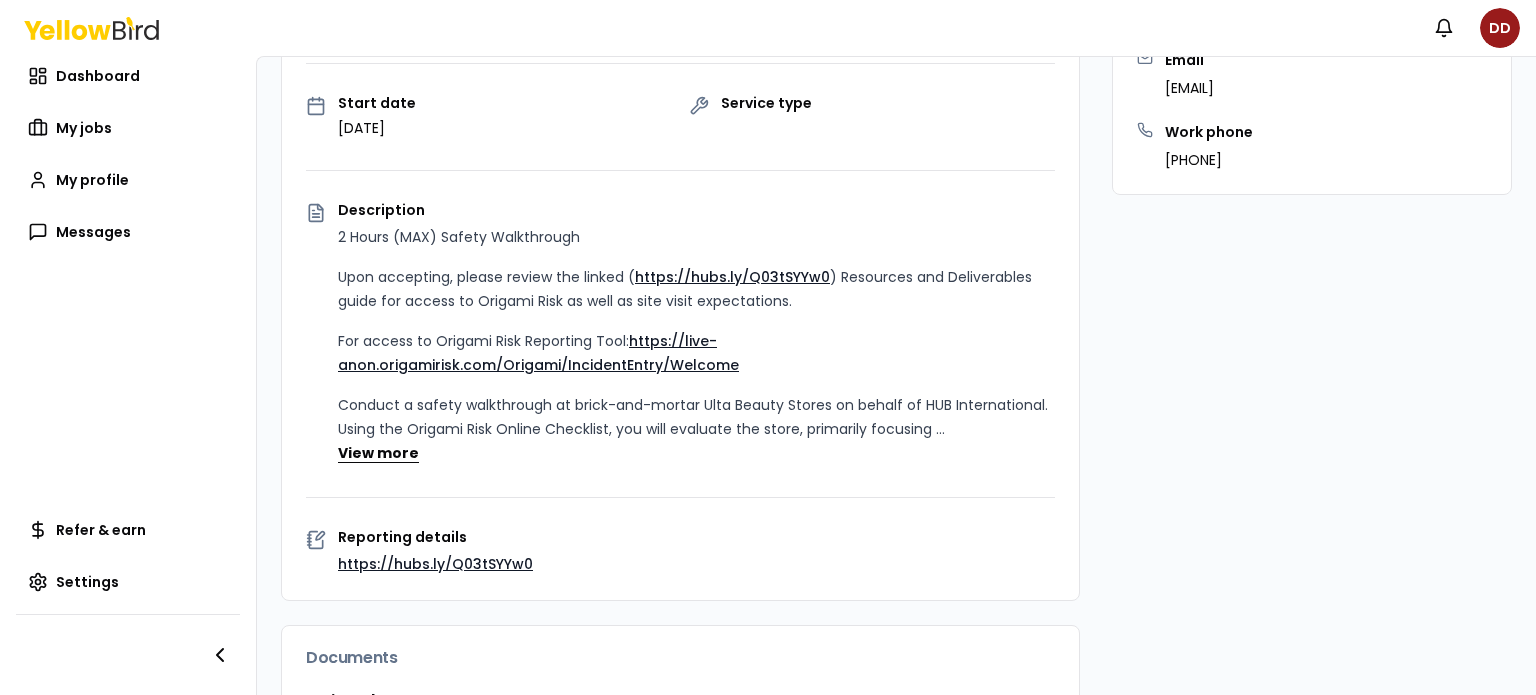 click on "View more" at bounding box center [378, 453] 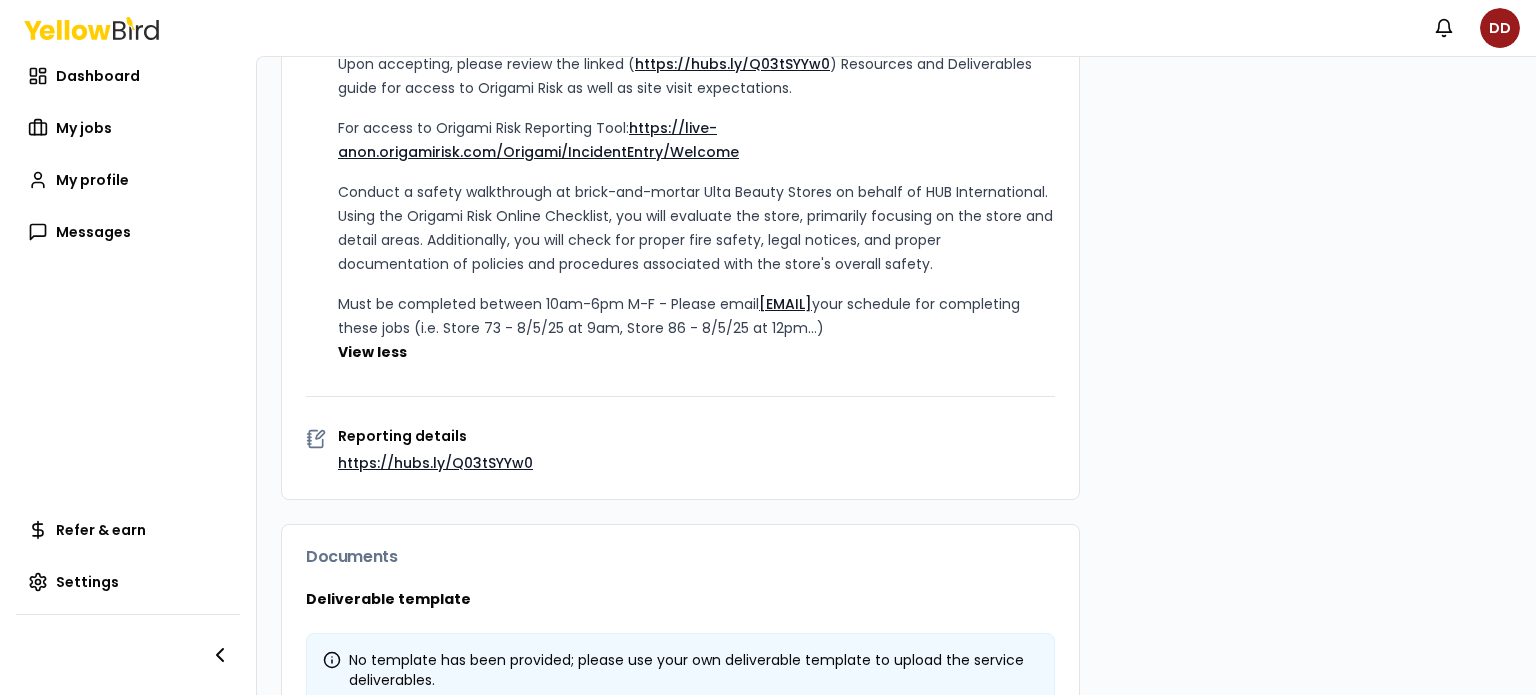 scroll, scrollTop: 565, scrollLeft: 0, axis: vertical 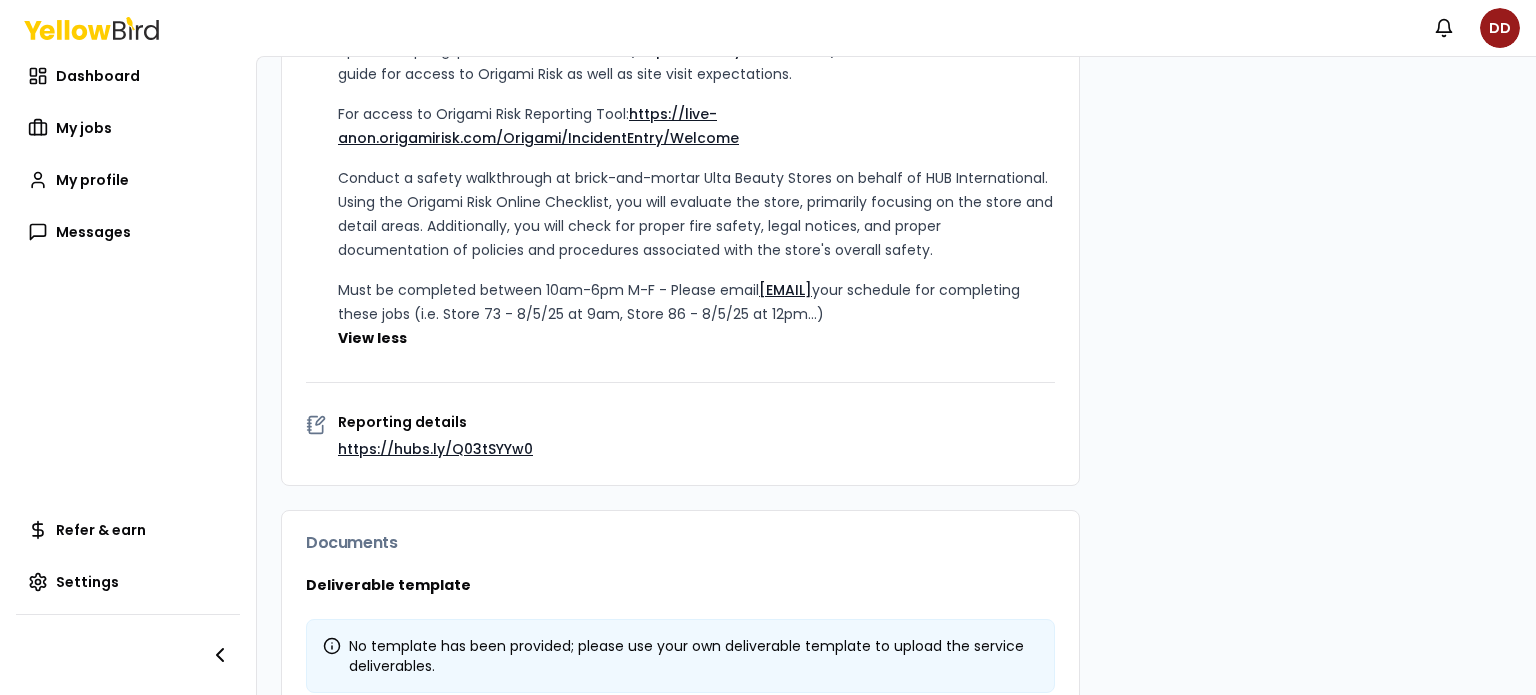 click on "https://hubs.ly/Q03tSYYw0" at bounding box center (435, 449) 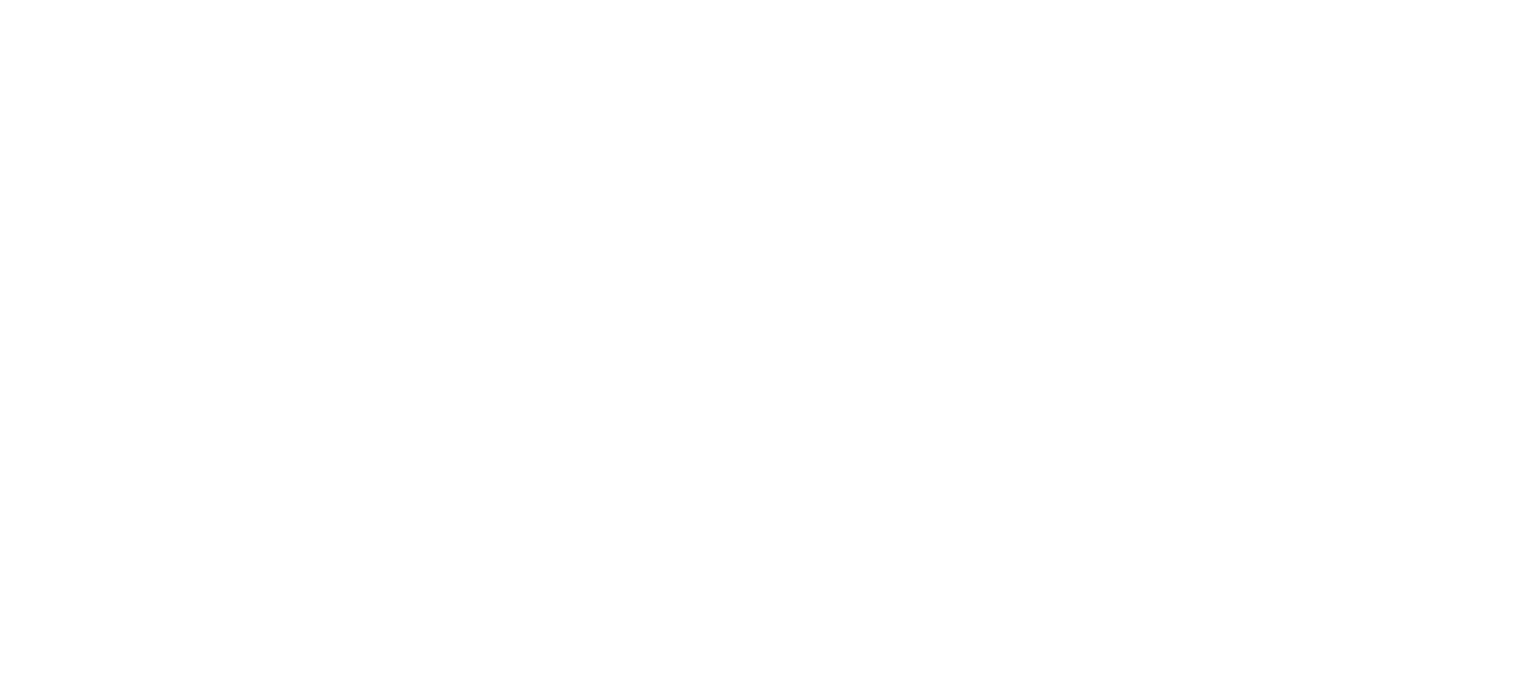 scroll, scrollTop: 0, scrollLeft: 0, axis: both 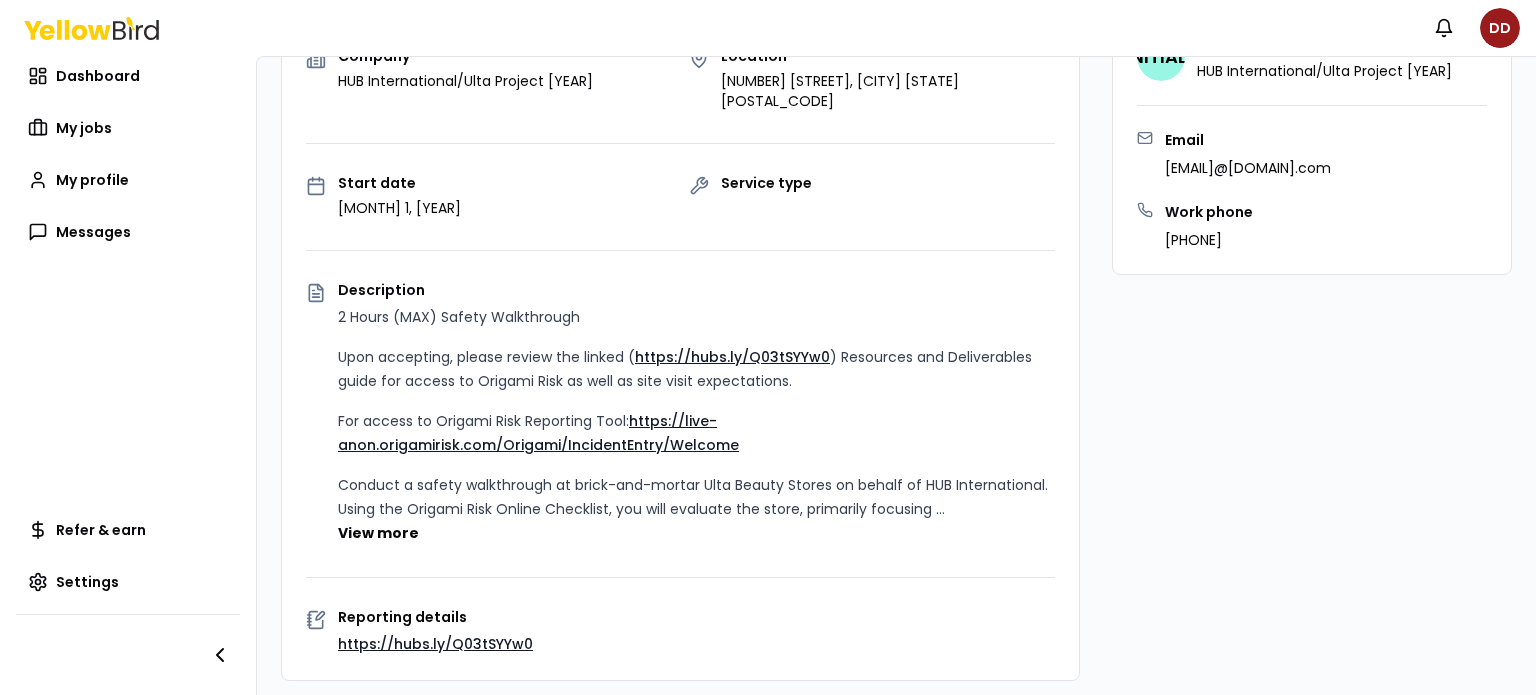 click on "Company HUB International/Ulta Project 2025 Location 9270 Joliet Road, Hodgkins, IL 60525 Start date September 1, 2025 Service type Description 2 Hours (MAX) Safety Walkthrough
Upon accepting,  please review the linked ( https://hubs.ly/Q03tSYYw0 ) Resources and Deliverables guide for access to Origami Risk as well as site visit expectations.
For access to Origami Risk Reporting Tool:  https://live-anon.origamirisk.com/Origami/IncidentEntry/Welcome
Conduct a safety walkthrough at brick-and-mortar Ulta Beauty Stores on behalf of HUB International. Using the Origami Risk Online Checklist, you will evaluate the store, primarily focusing ... View more Reporting details https://hubs.ly/Q03tSYYw0" at bounding box center [680, 364] 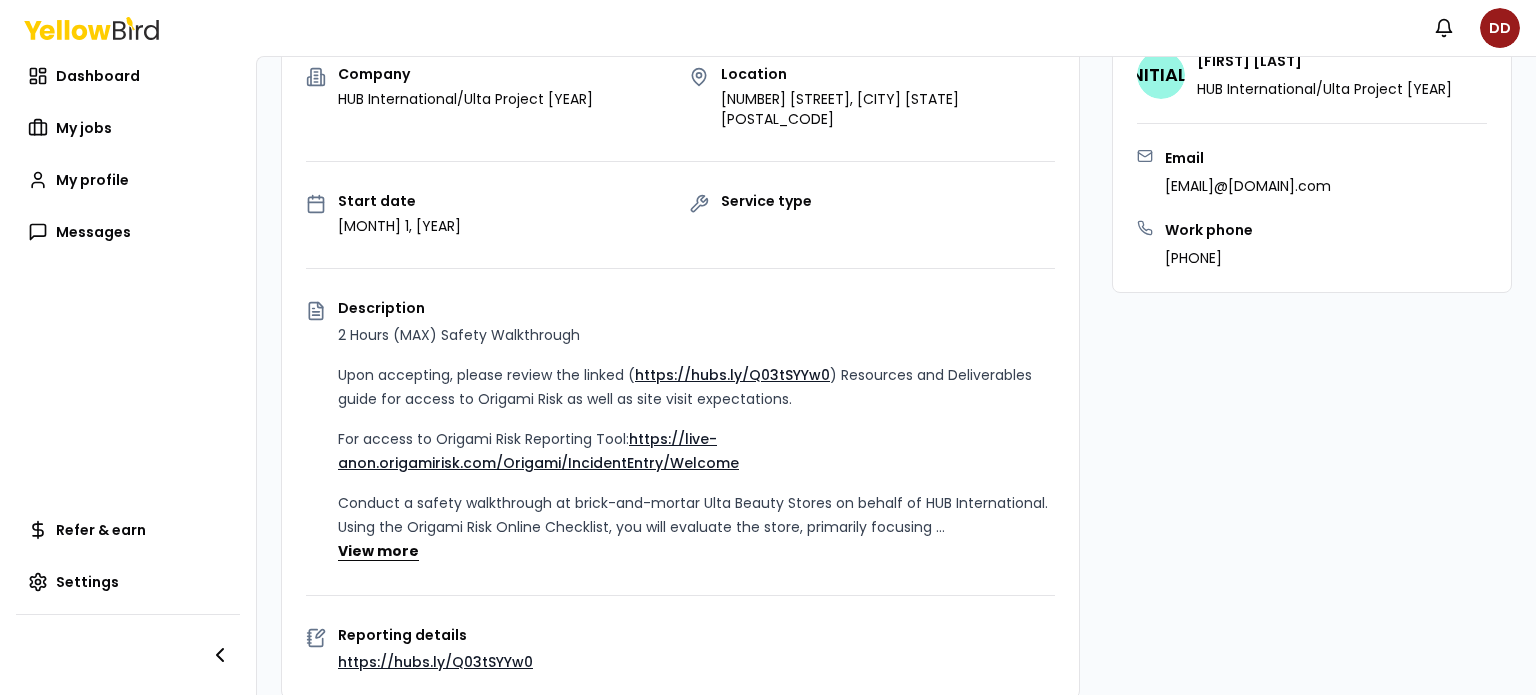 click on "View more" at bounding box center [378, 551] 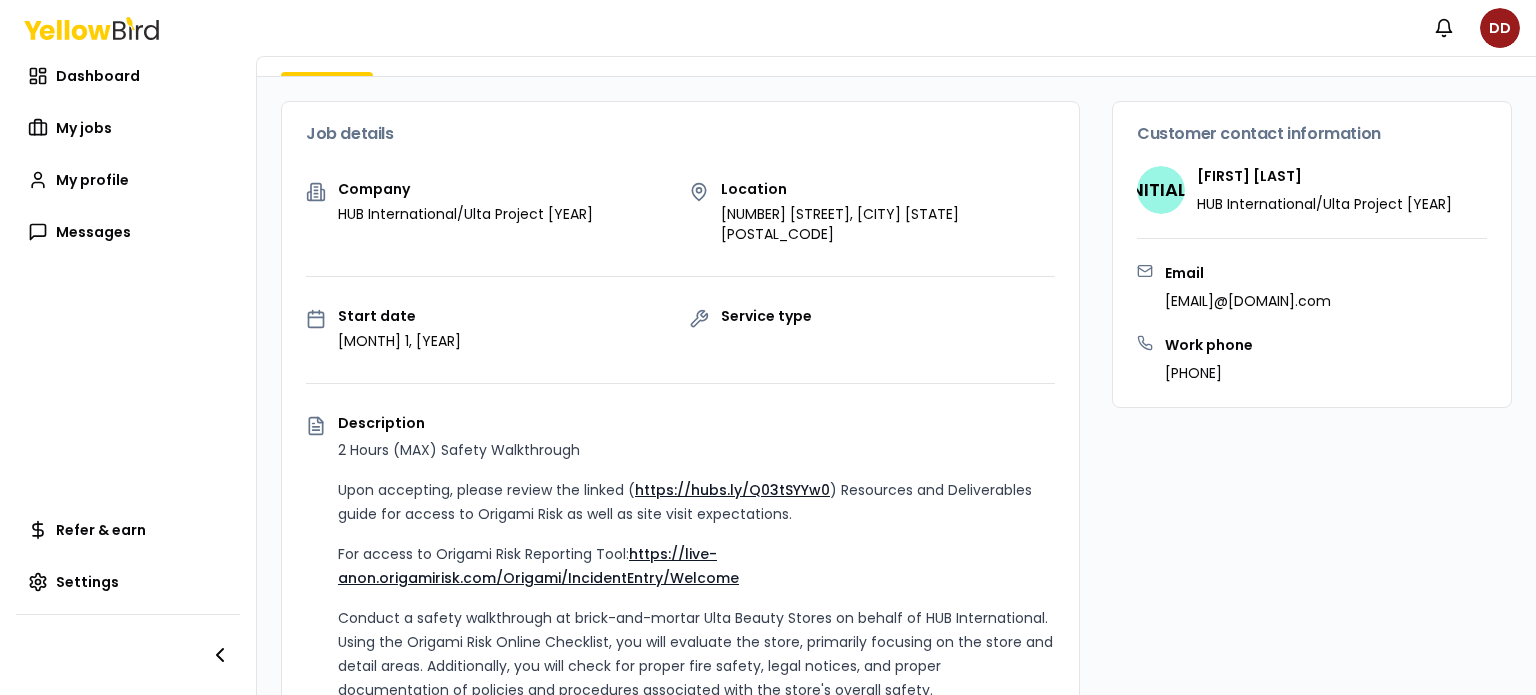 scroll, scrollTop: 66, scrollLeft: 0, axis: vertical 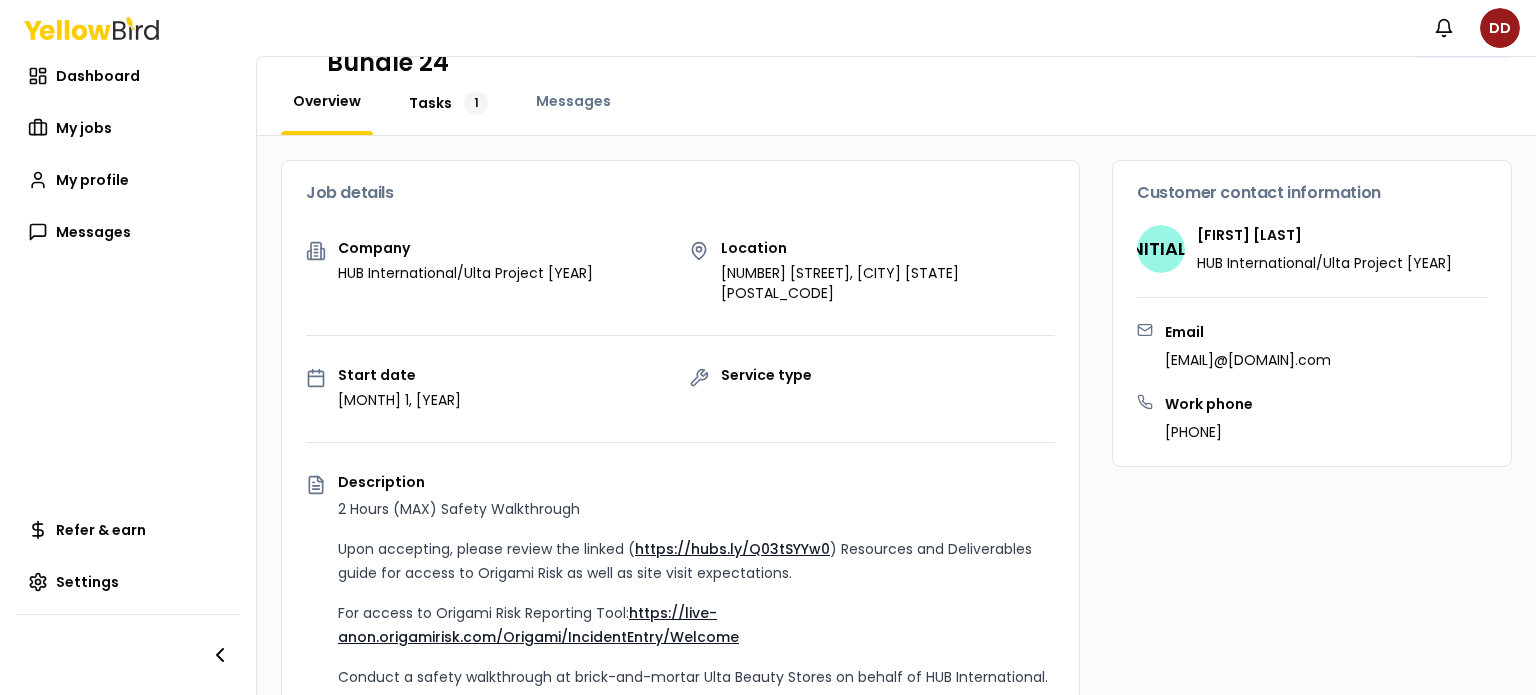 click on "1" at bounding box center (476, 103) 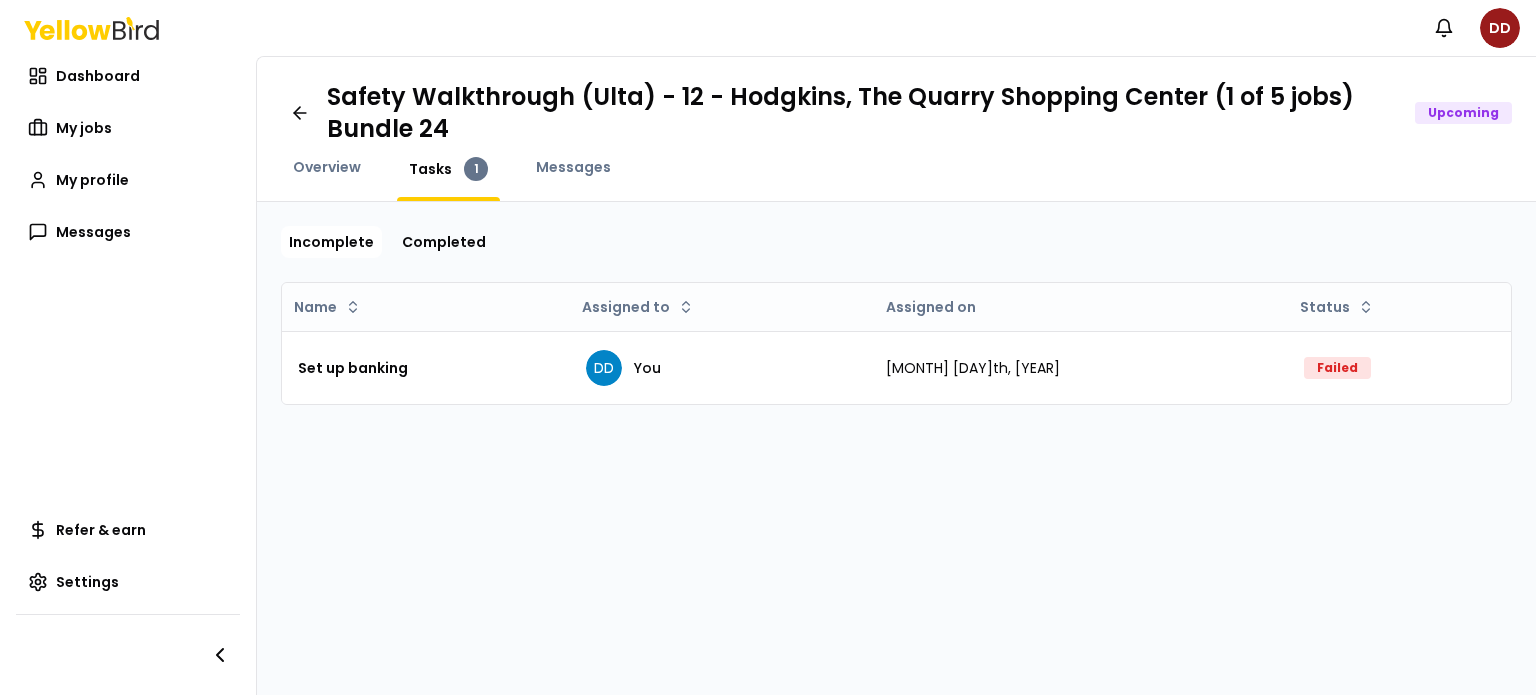 scroll, scrollTop: 0, scrollLeft: 0, axis: both 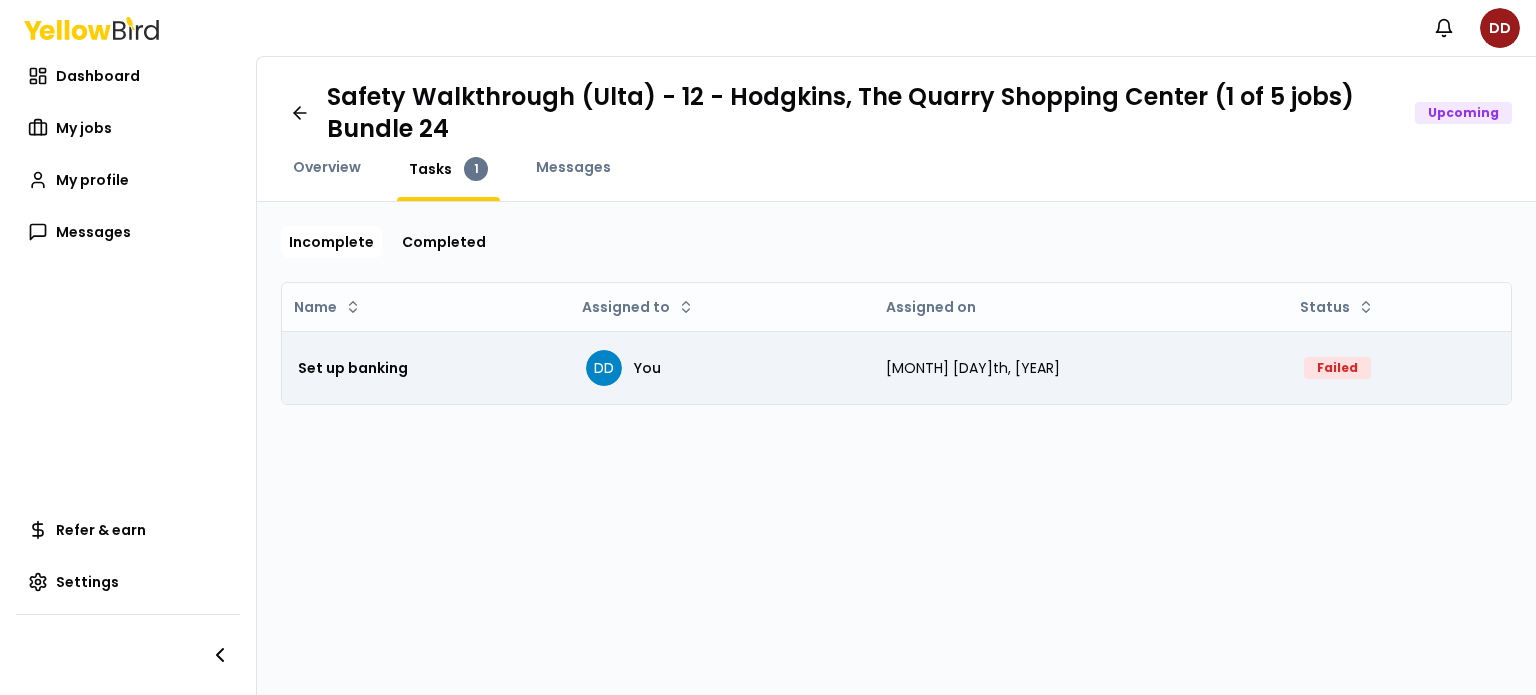 click on "DD You" at bounding box center [720, 368] 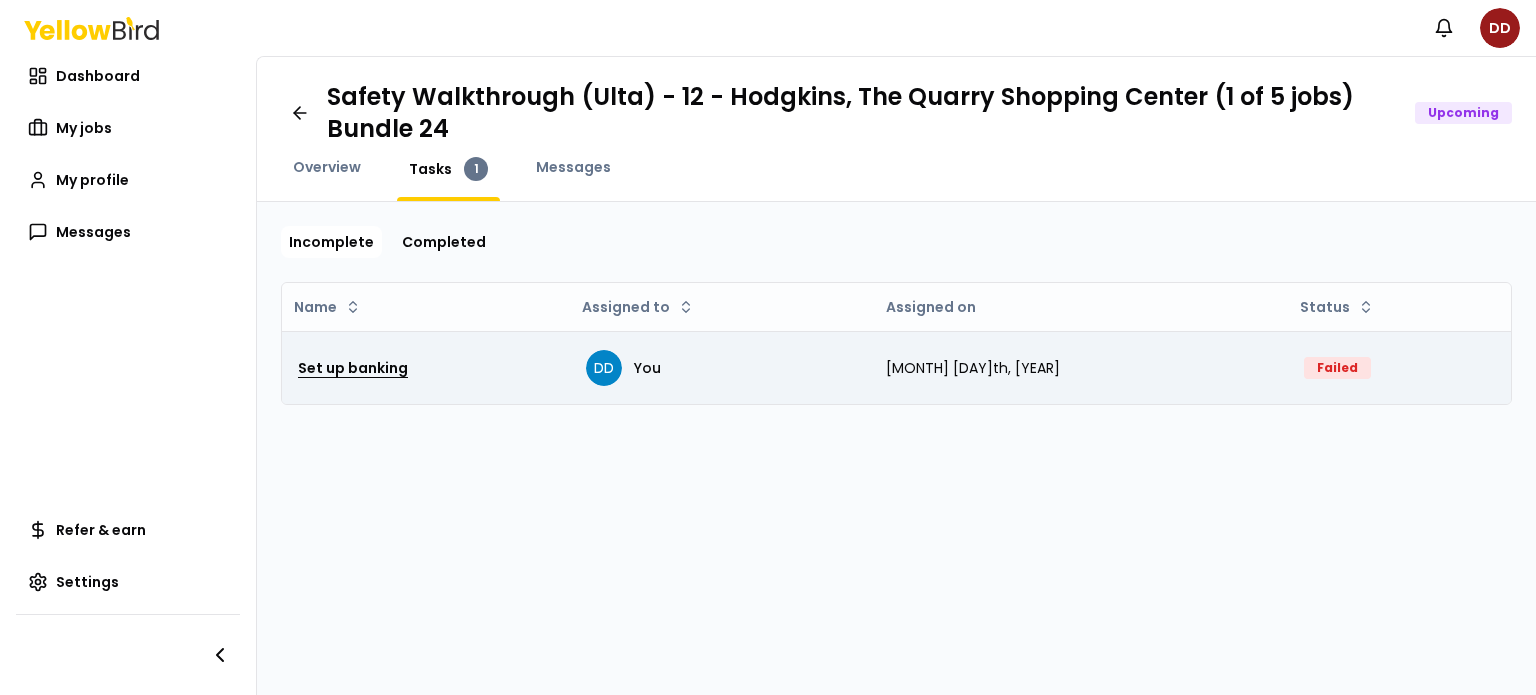 click on "Set up banking" at bounding box center (353, 368) 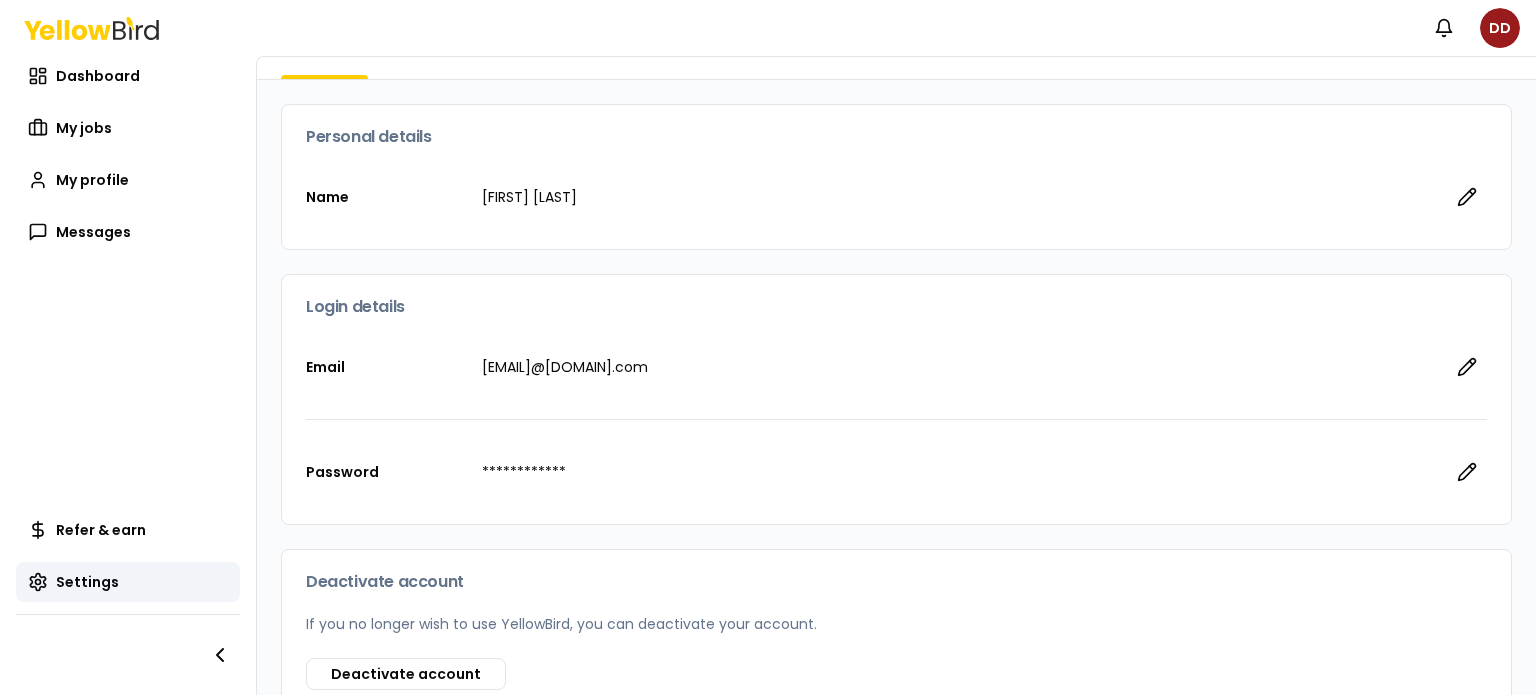 scroll, scrollTop: 0, scrollLeft: 0, axis: both 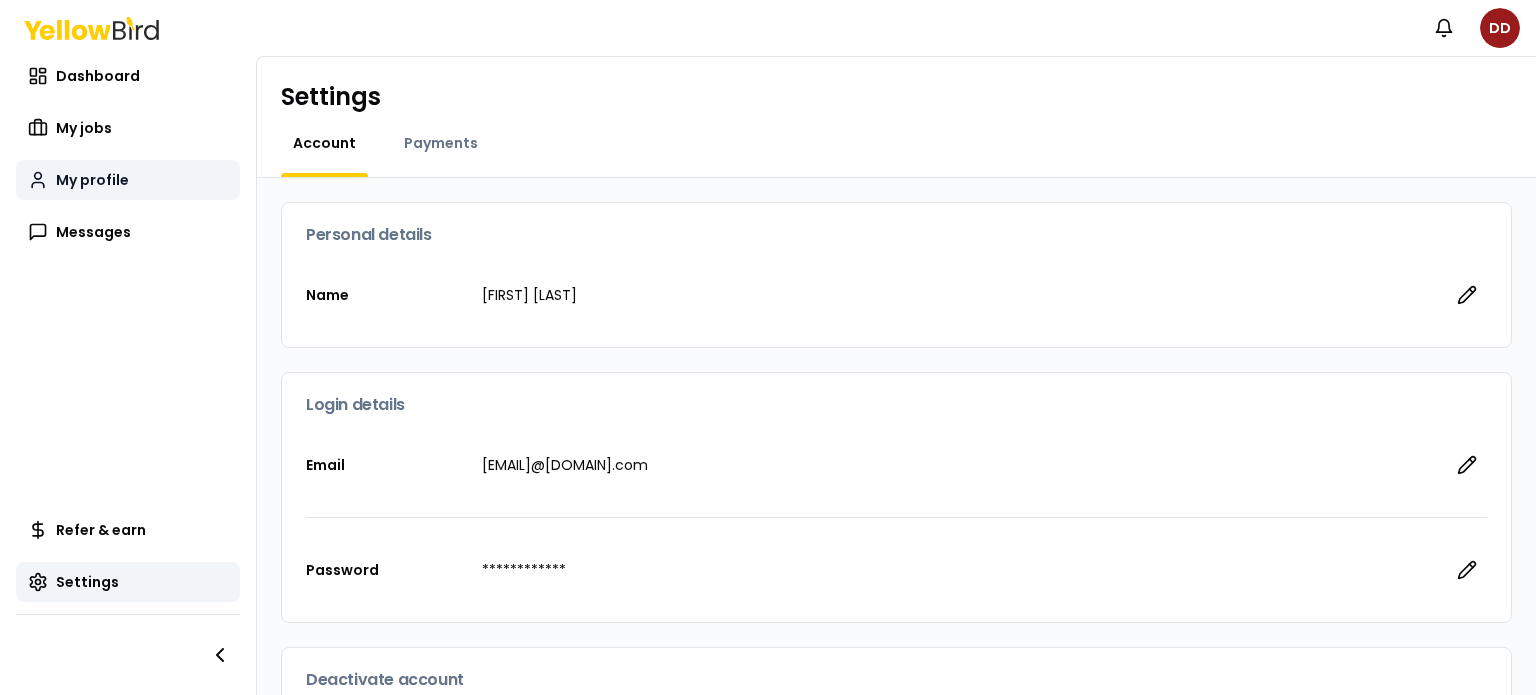 click on "My profile" at bounding box center [92, 180] 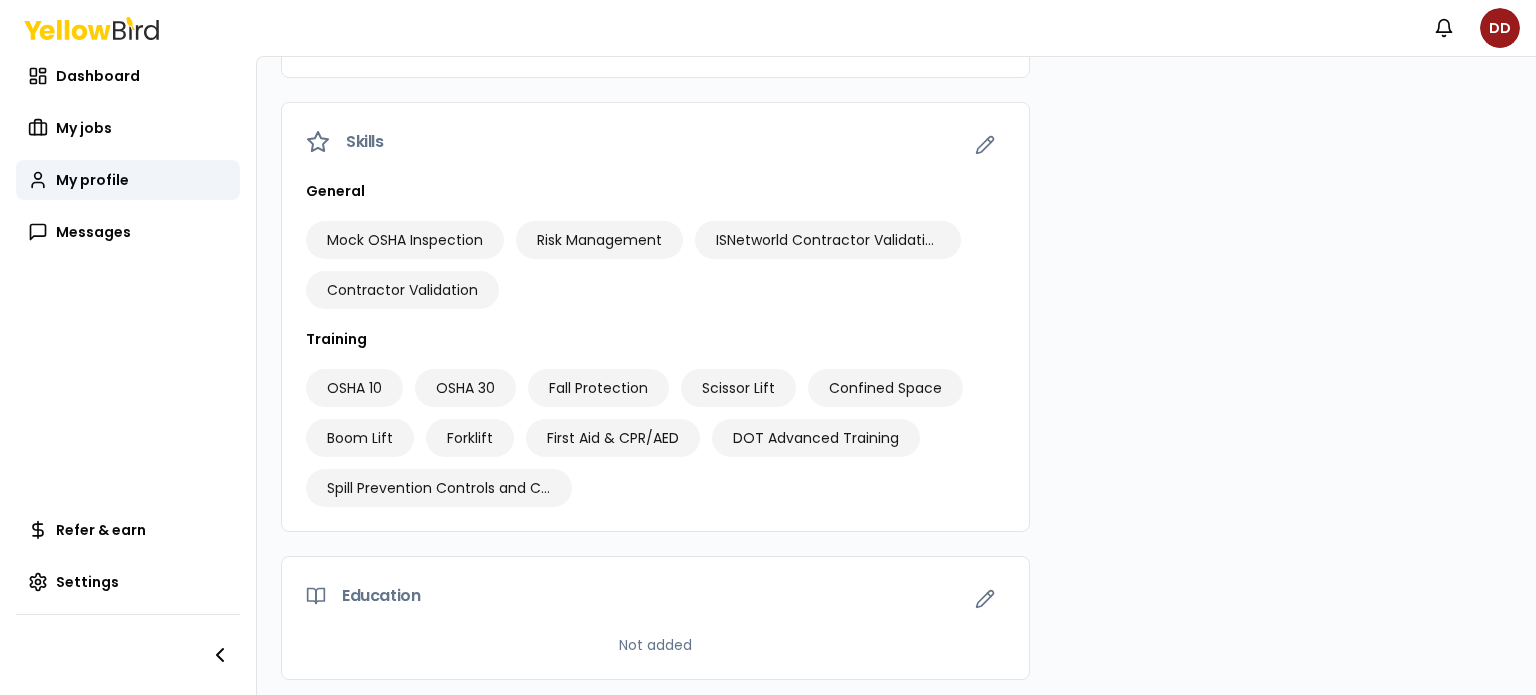scroll, scrollTop: 962, scrollLeft: 0, axis: vertical 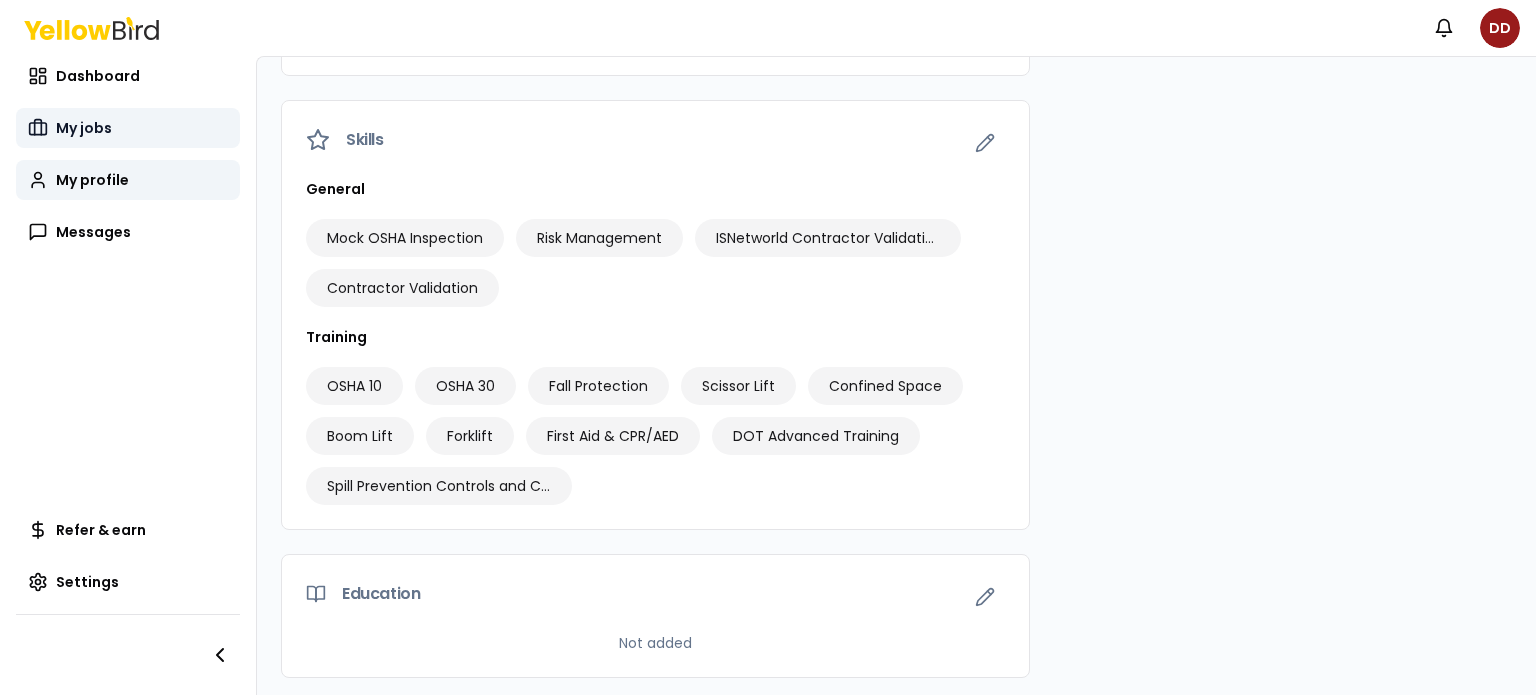 click on "My jobs" at bounding box center [84, 128] 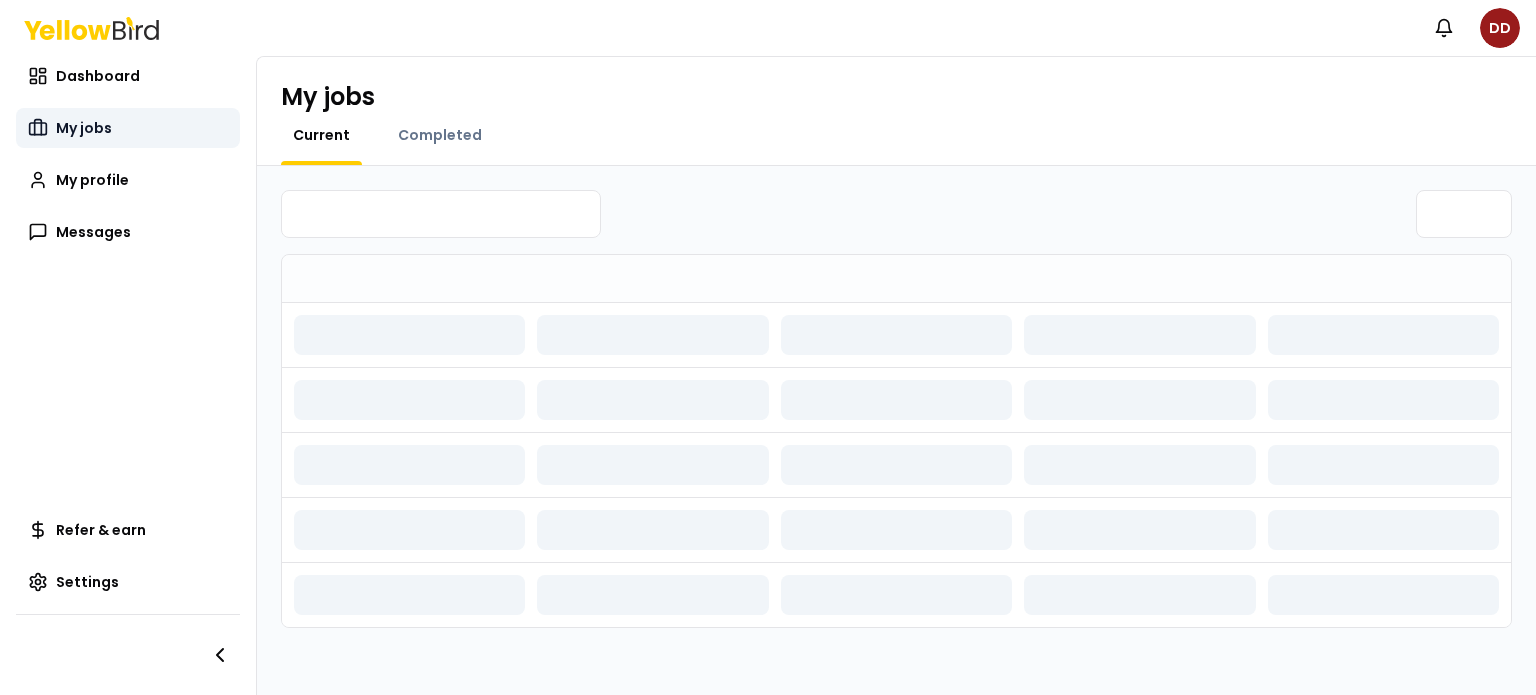 scroll, scrollTop: 0, scrollLeft: 0, axis: both 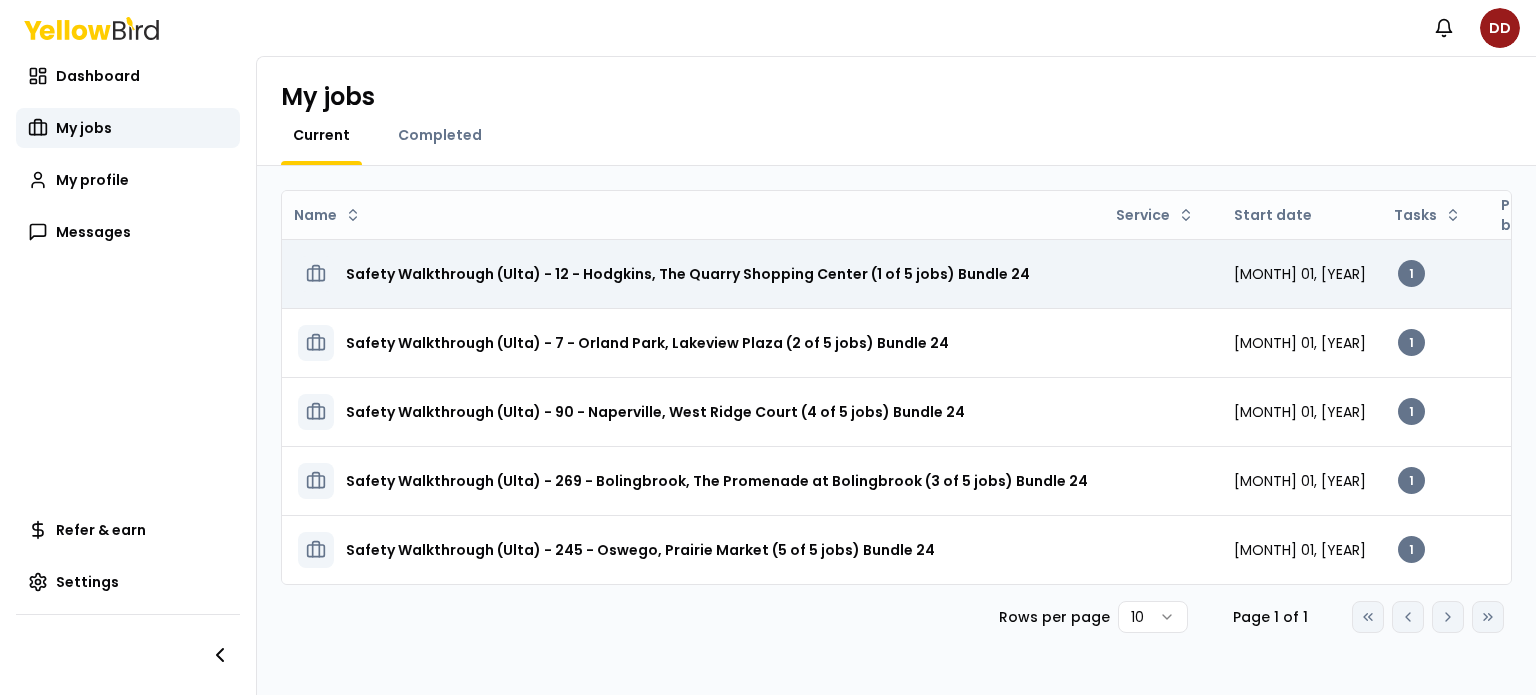 click on "Safety Walkthrough (Ulta) - 12 - [CITY], [NEIGHBORHOOD] ([NUMBER] of [NUMBER] jobs) Bundle [NUMBER]" at bounding box center [688, 274] 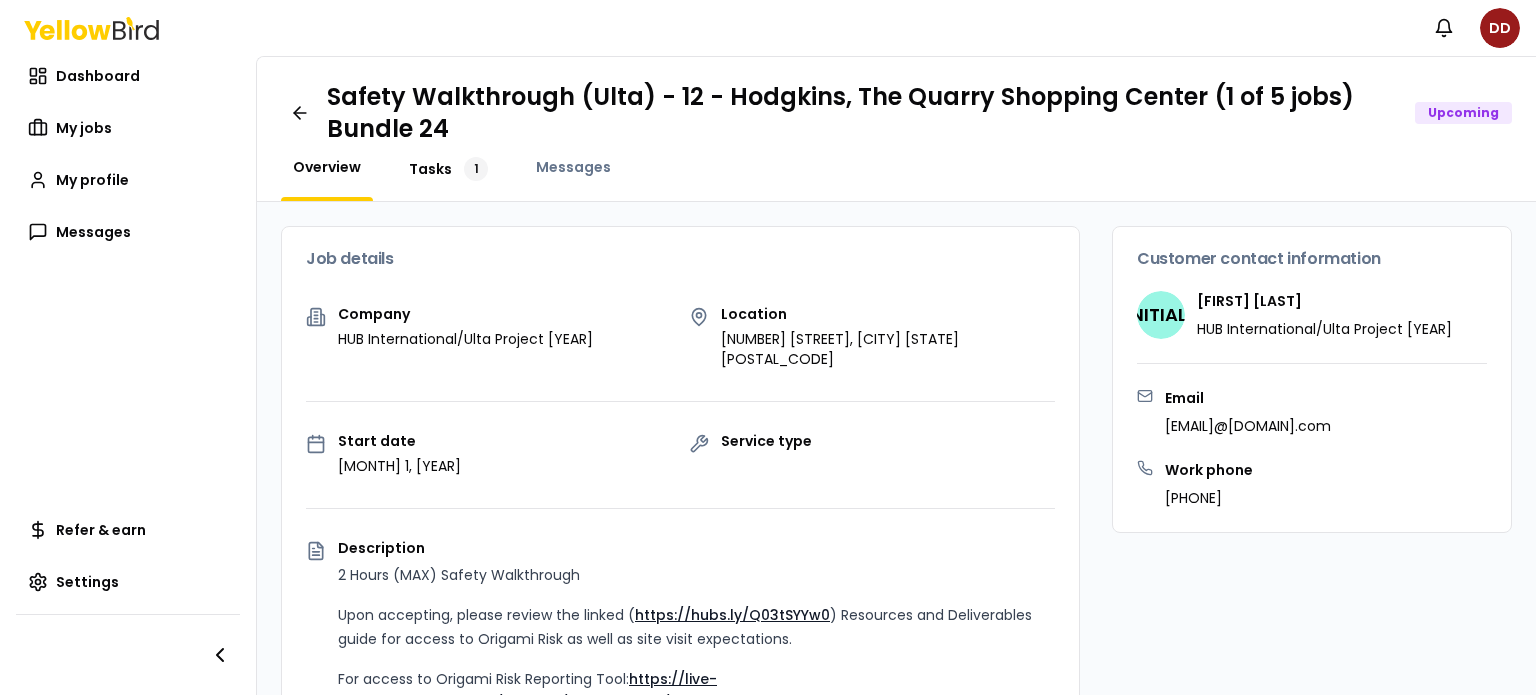 click on "Tasks" at bounding box center (430, 169) 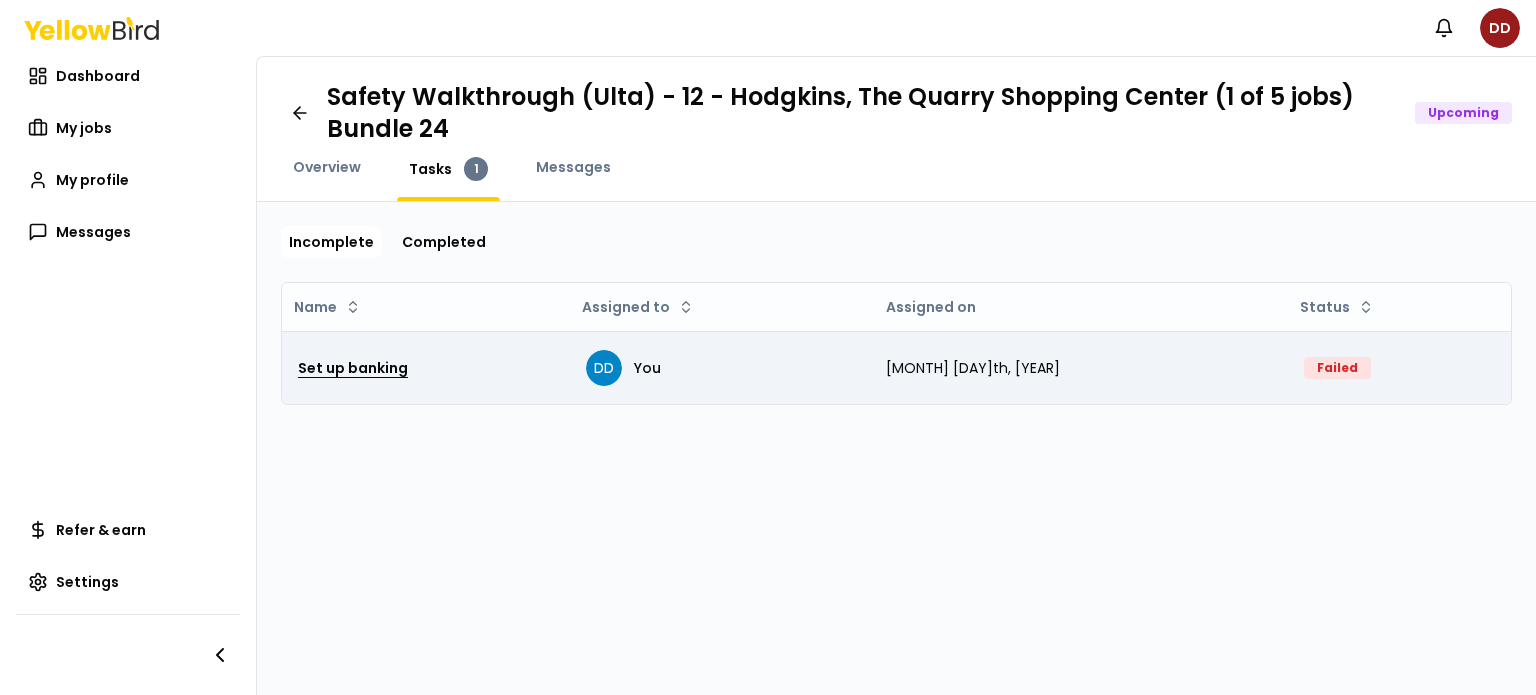 click on "Set up banking" at bounding box center (353, 368) 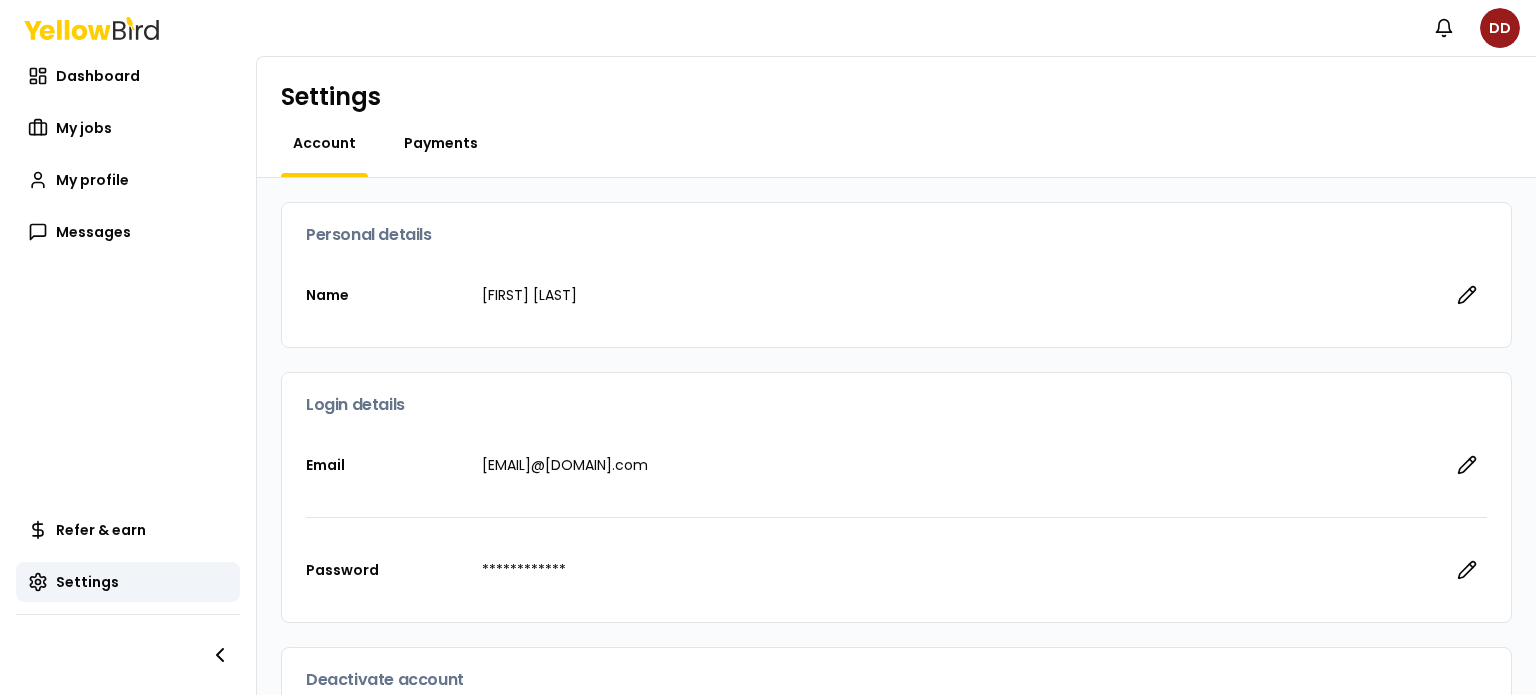 click on "Payments" at bounding box center (441, 143) 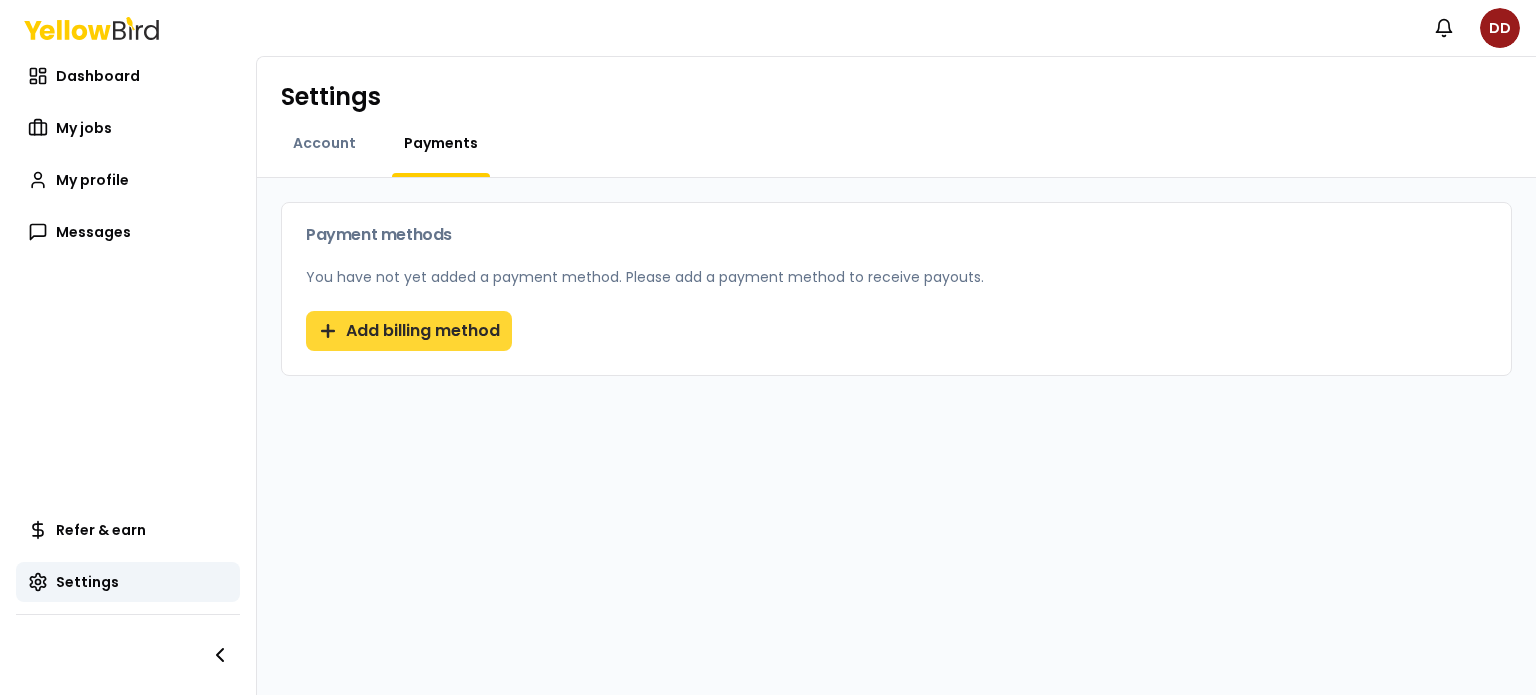 click on "Add billing method" at bounding box center (409, 331) 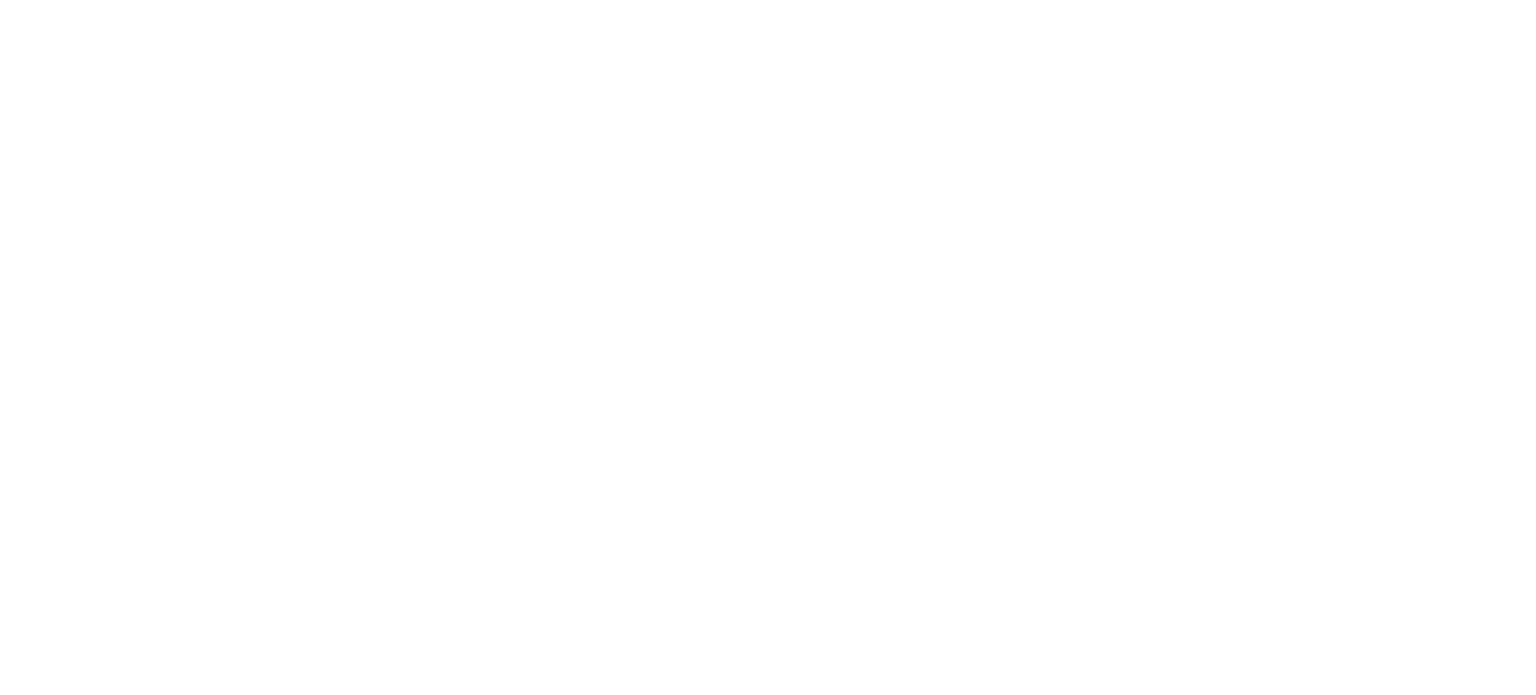 scroll, scrollTop: 0, scrollLeft: 0, axis: both 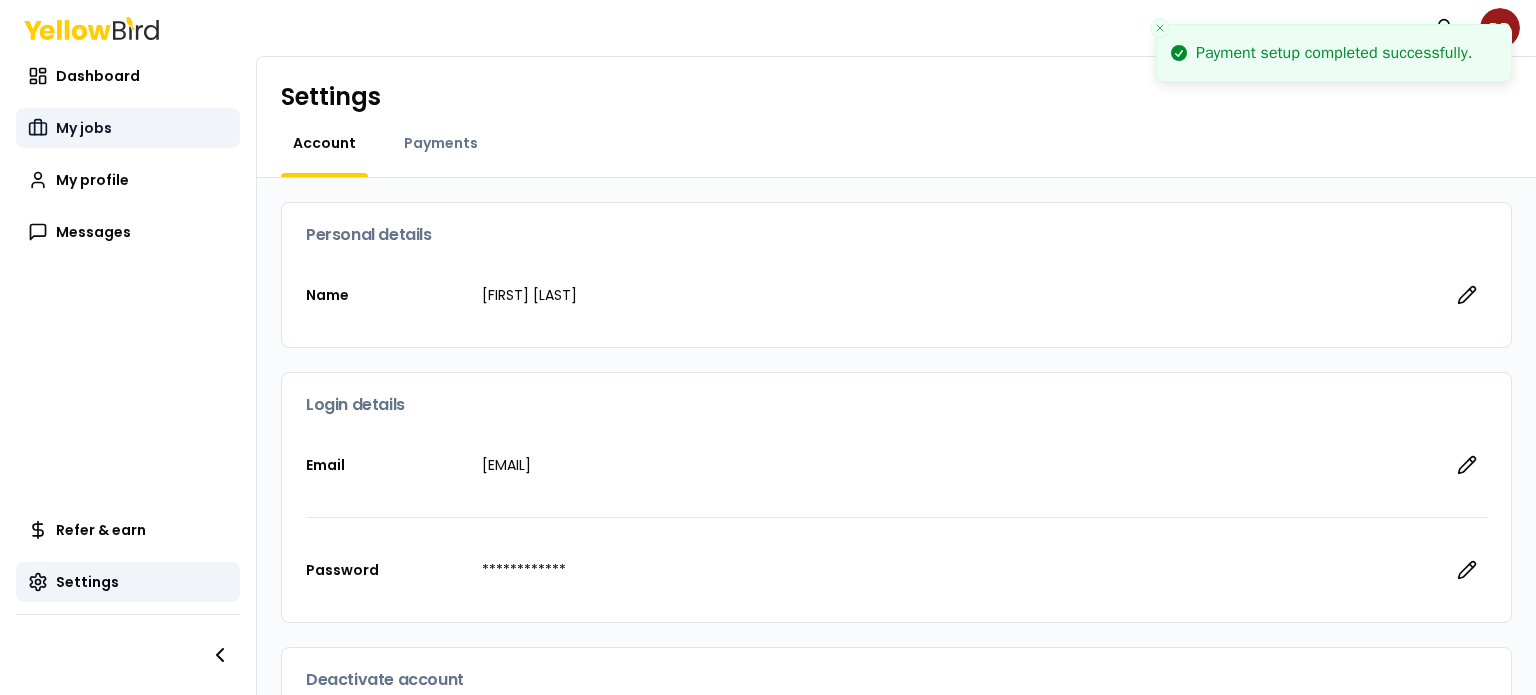 click on "My jobs" at bounding box center (84, 128) 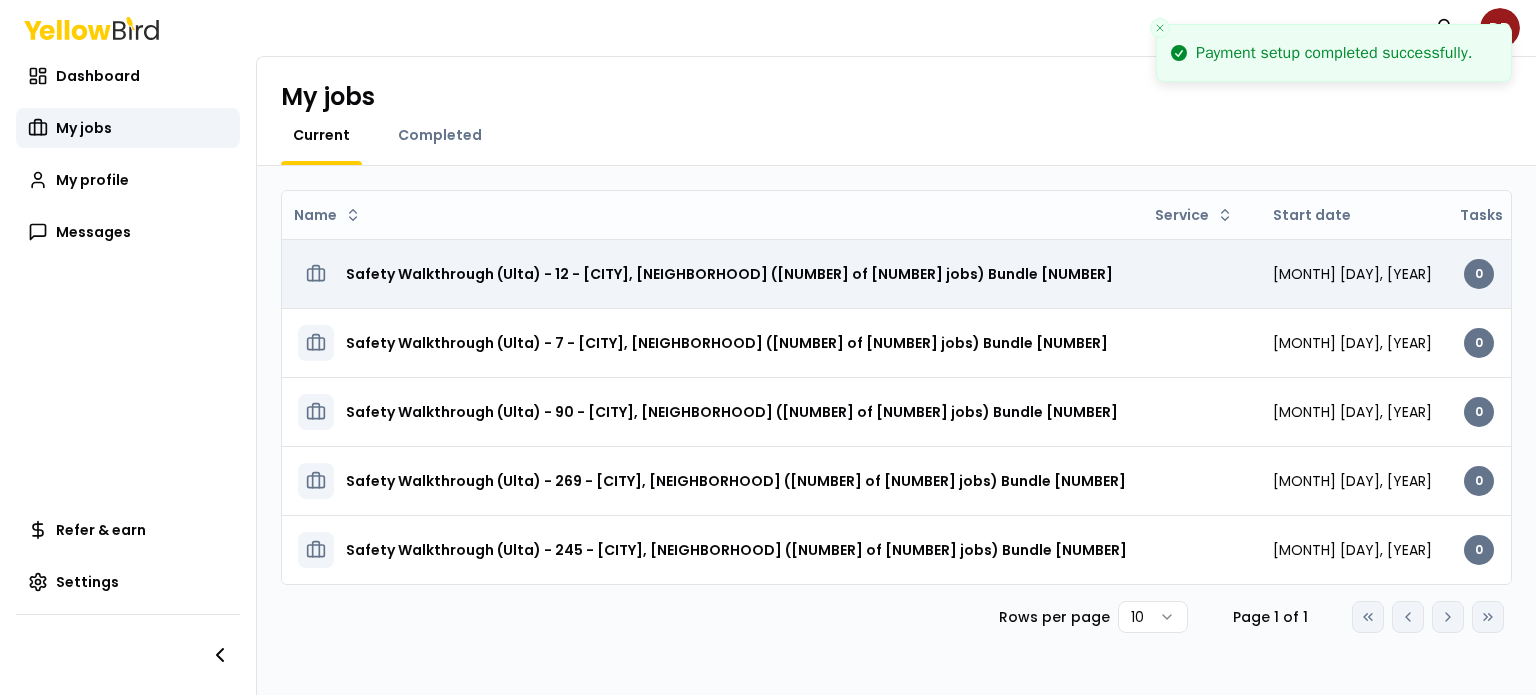 click on "Safety Walkthrough (Ulta) - 12 - [CITY], [NEIGHBORHOOD] ([NUMBER] of [NUMBER] jobs) Bundle [NUMBER]" at bounding box center [729, 274] 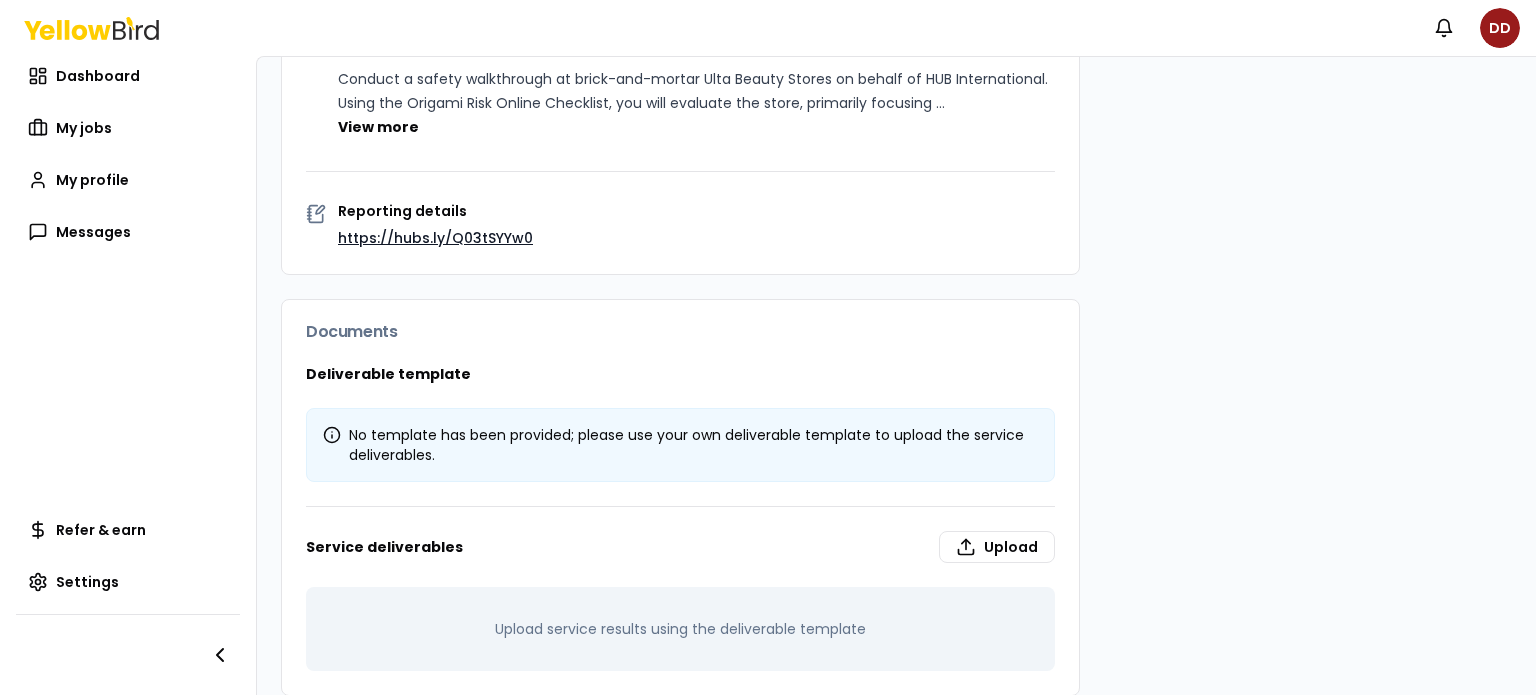 scroll, scrollTop: 667, scrollLeft: 0, axis: vertical 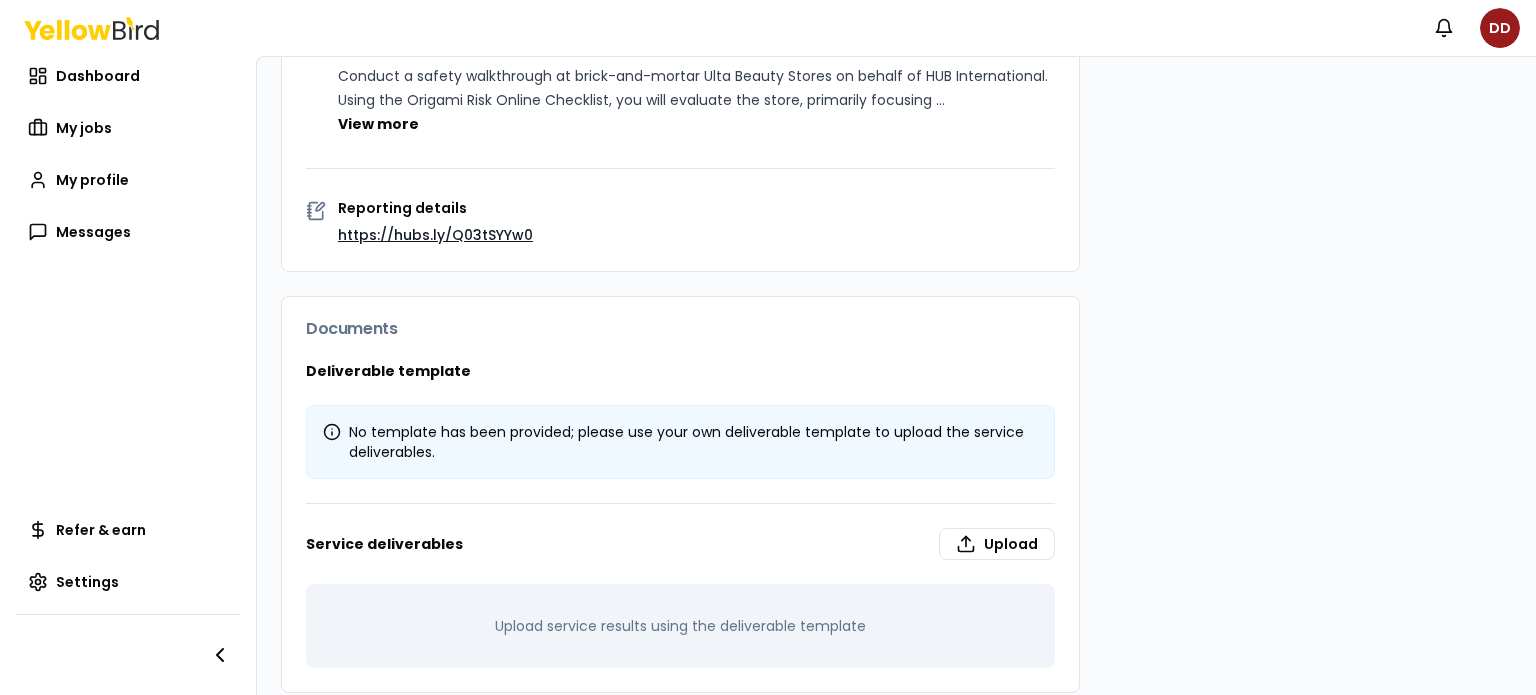 click on "https://hubs.ly/Q03tSYYw0" at bounding box center (435, 235) 